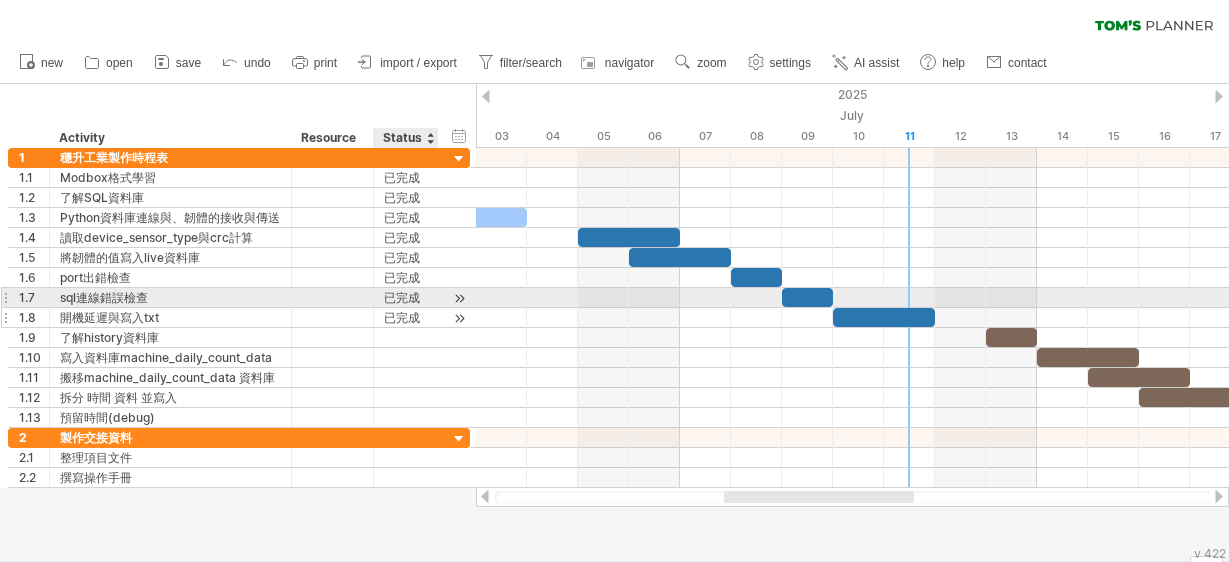 scroll, scrollTop: 0, scrollLeft: 0, axis: both 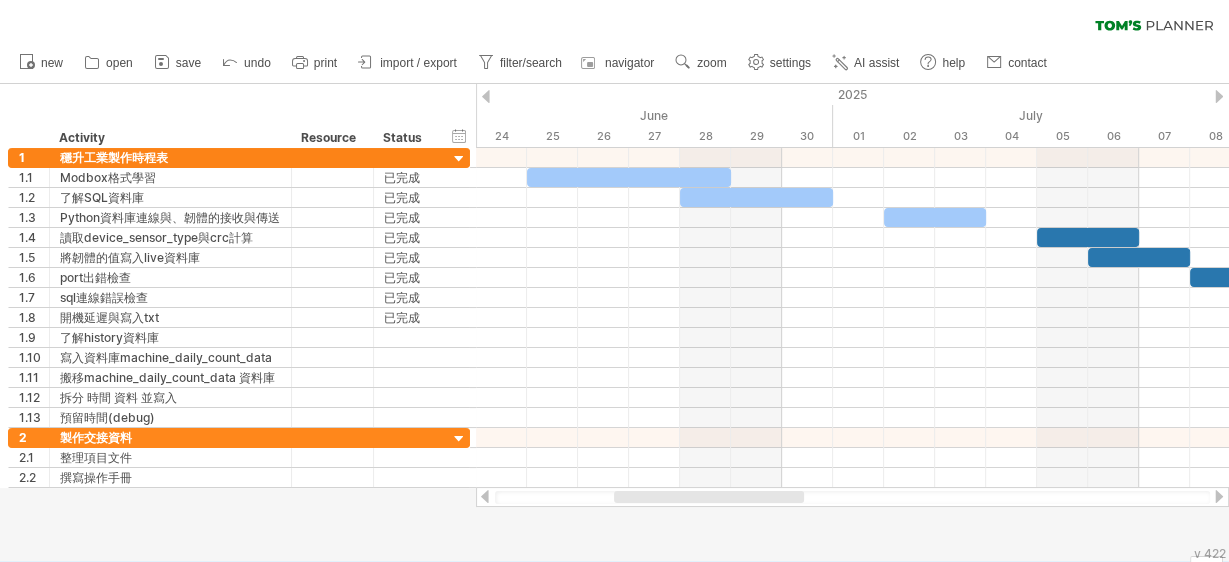 drag, startPoint x: 821, startPoint y: 497, endPoint x: 711, endPoint y: 508, distance: 110.54863 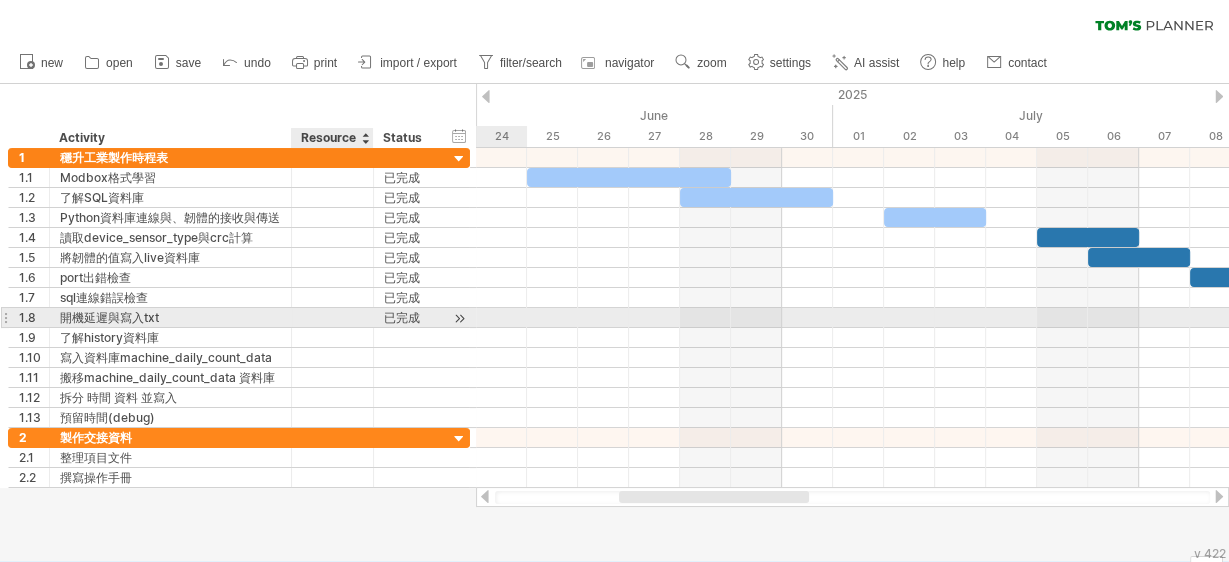 click at bounding box center (332, 317) 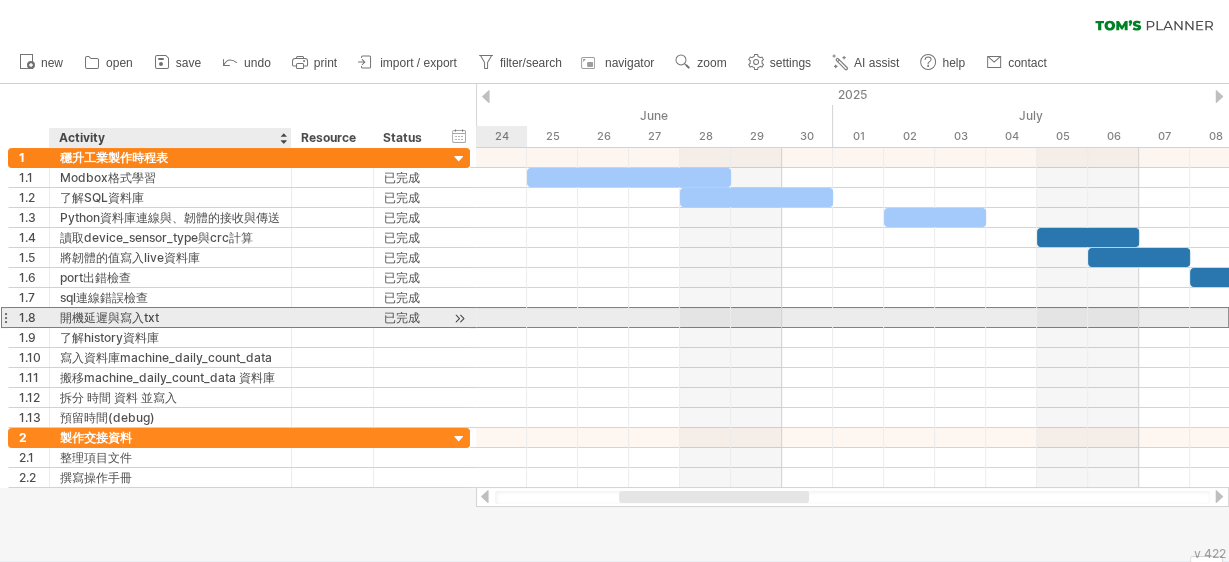 click on "開機延遲與寫入txt" at bounding box center (170, 317) 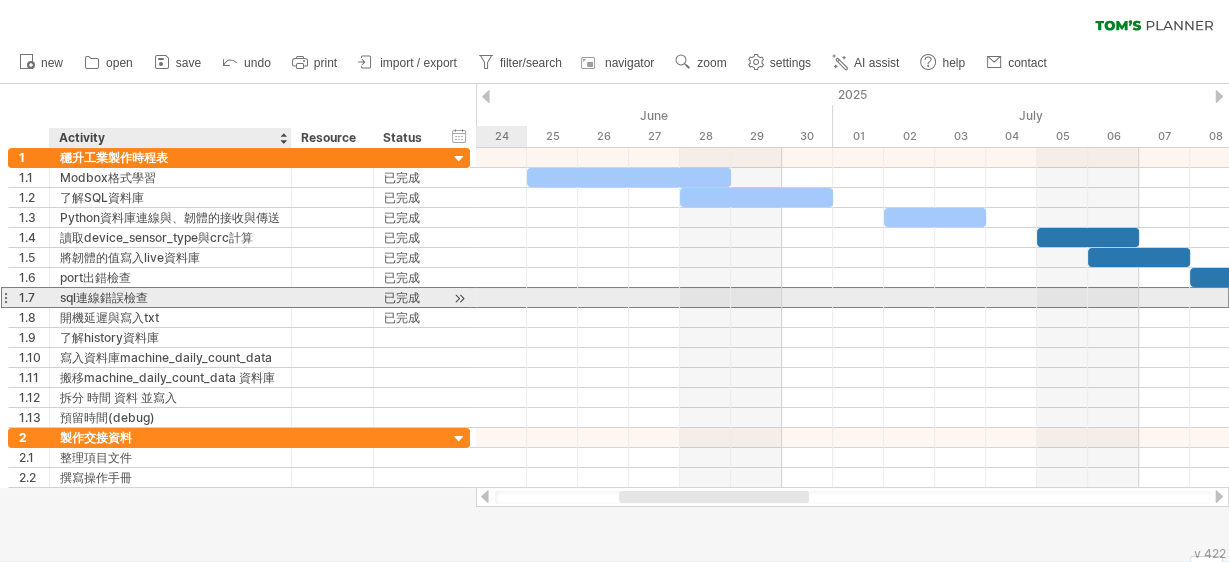click on "sql連線錯誤檢查" at bounding box center (170, 297) 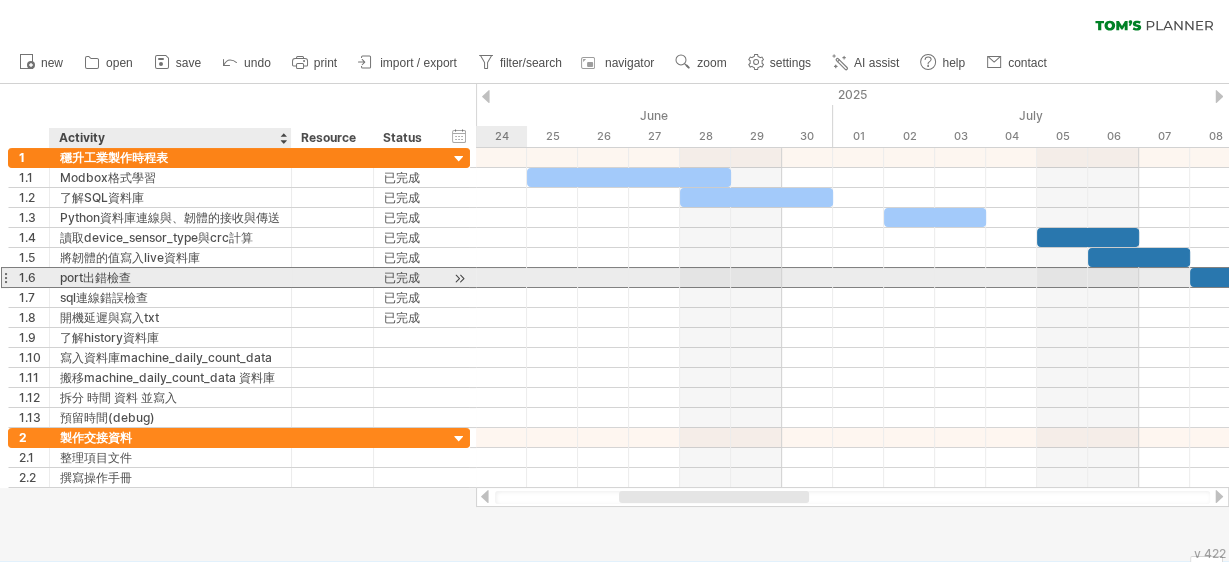click on "port出錯檢查" at bounding box center (170, 277) 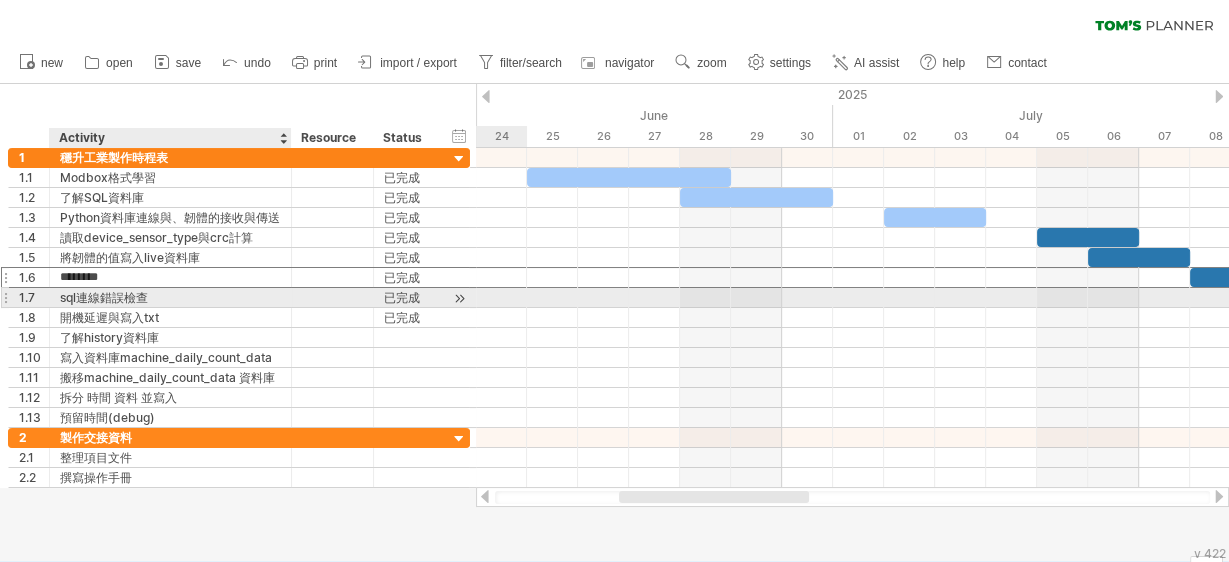 click on "sql連線錯誤檢查" at bounding box center [170, 297] 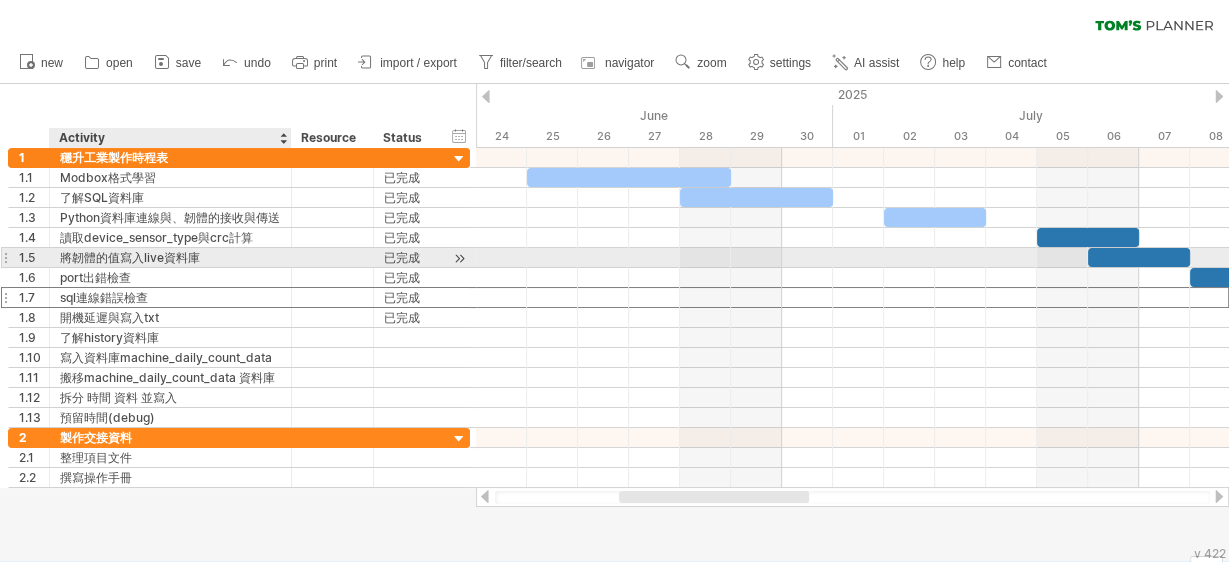 click on "將韌體的值寫入live資料庫" at bounding box center (170, 257) 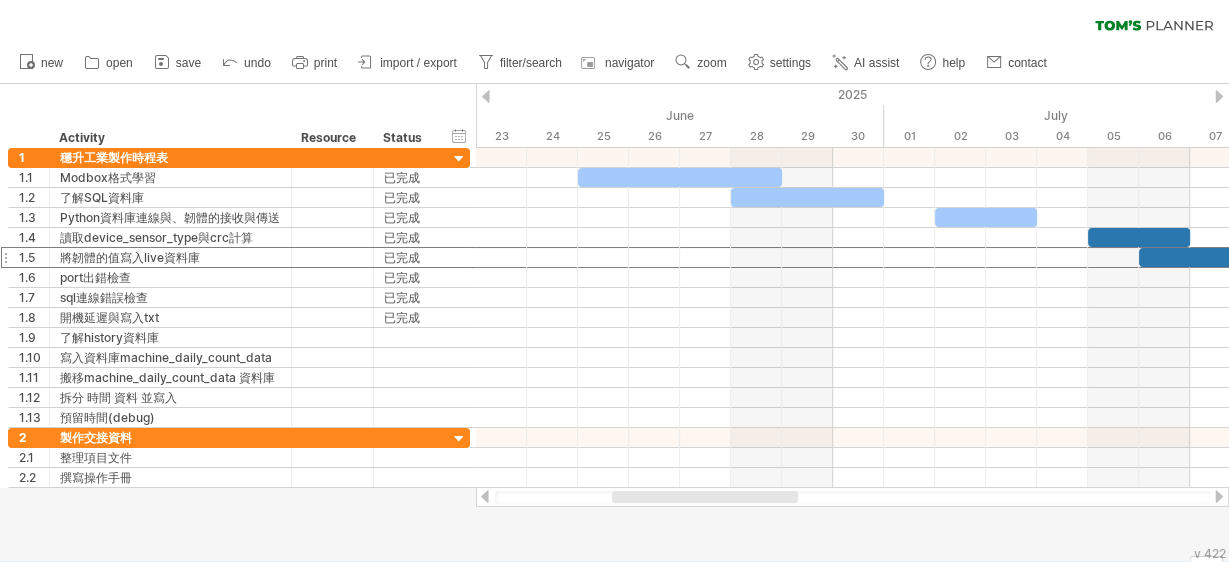 click at bounding box center (852, 497) 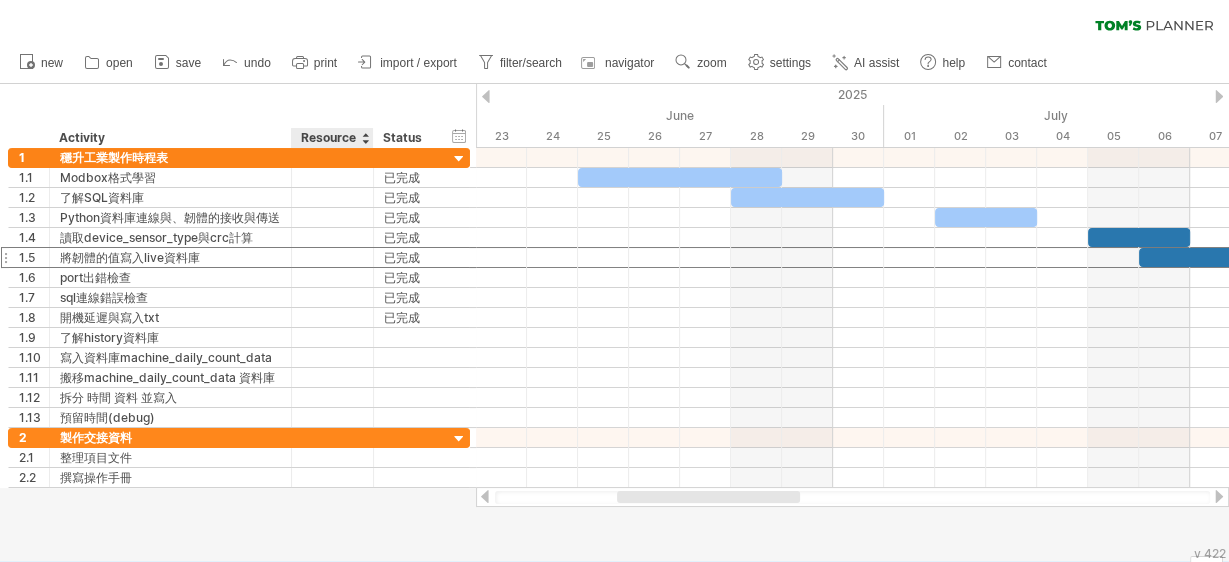 click on "hide start/end/duration show start/end/duration
******** Activity ******** Resource ****** Status" at bounding box center (238, 116) 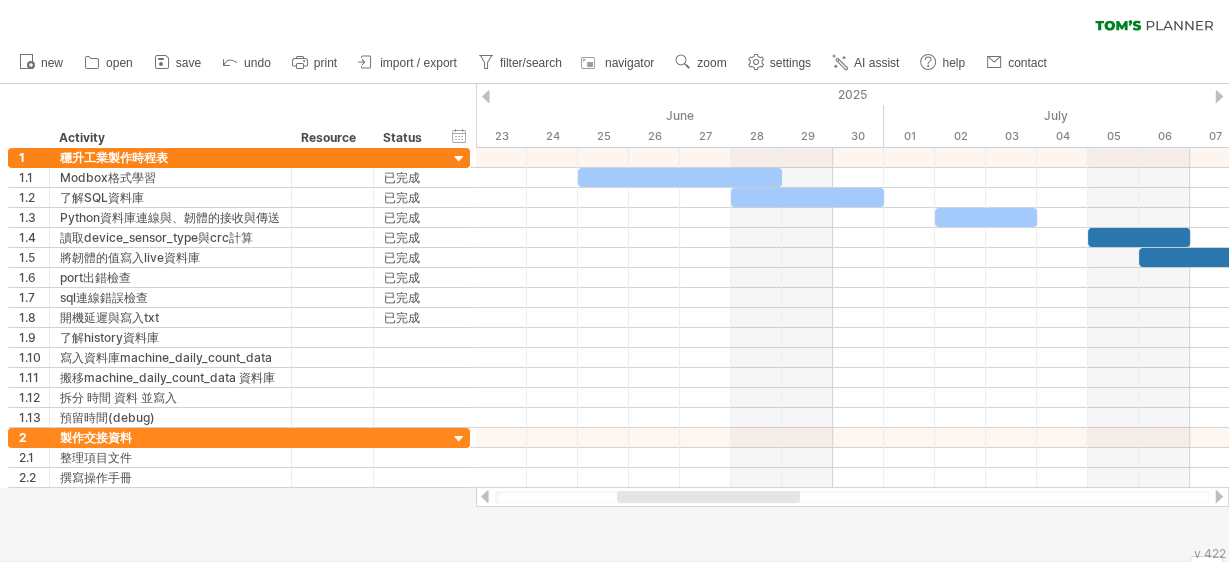 click on "clear filter
reapply filter" at bounding box center (614, 21) 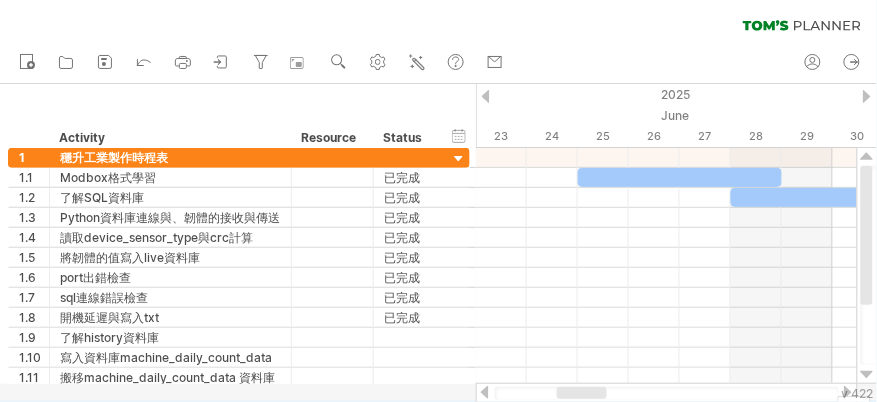 click at bounding box center (582, 393) 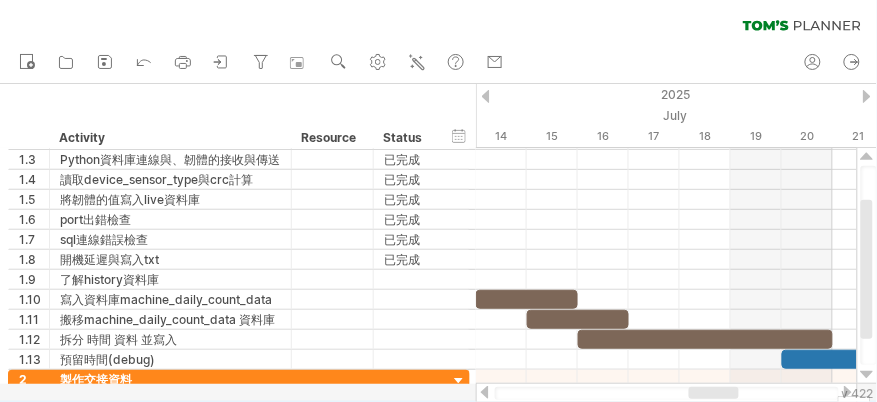 drag, startPoint x: 572, startPoint y: 394, endPoint x: 703, endPoint y: 406, distance: 131.54848 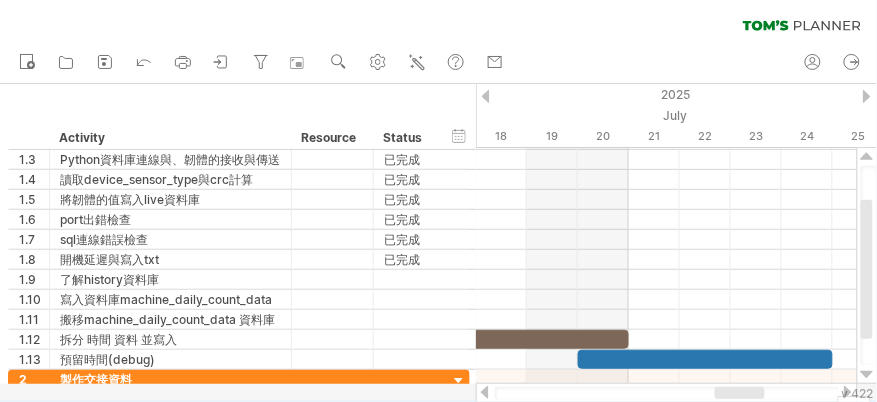 click at bounding box center (740, 393) 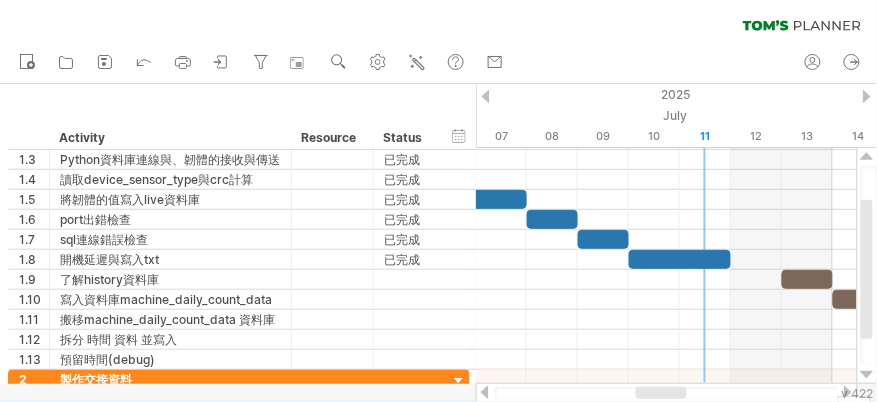 drag, startPoint x: 752, startPoint y: 396, endPoint x: 672, endPoint y: 388, distance: 80.399 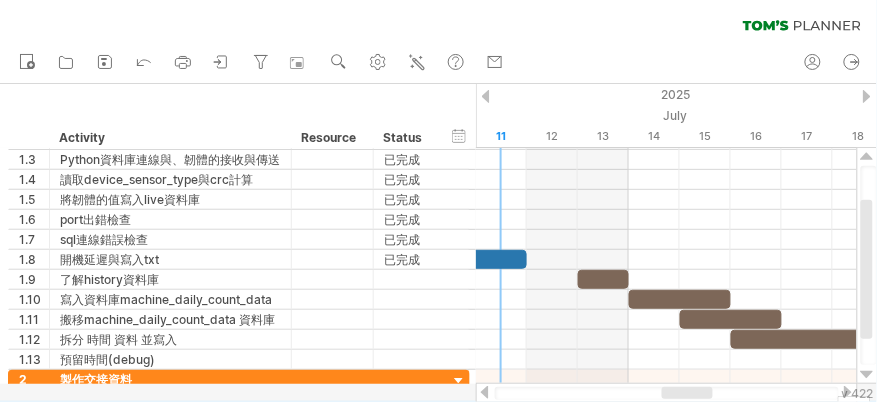 drag, startPoint x: 663, startPoint y: 395, endPoint x: 687, endPoint y: 403, distance: 25.298222 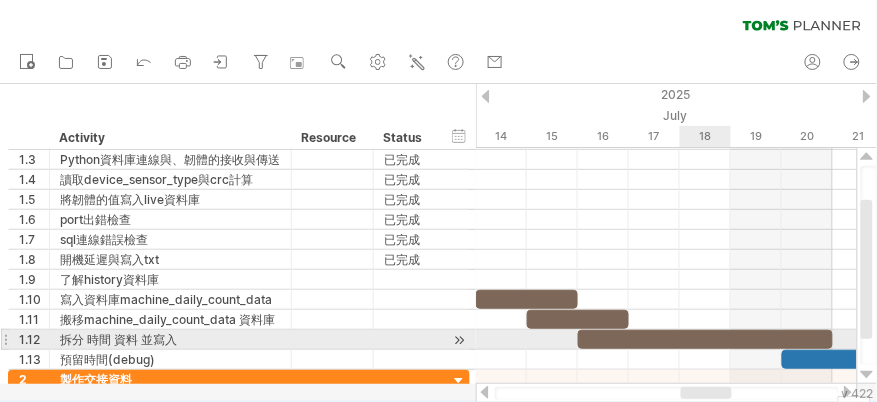 click at bounding box center [705, 339] 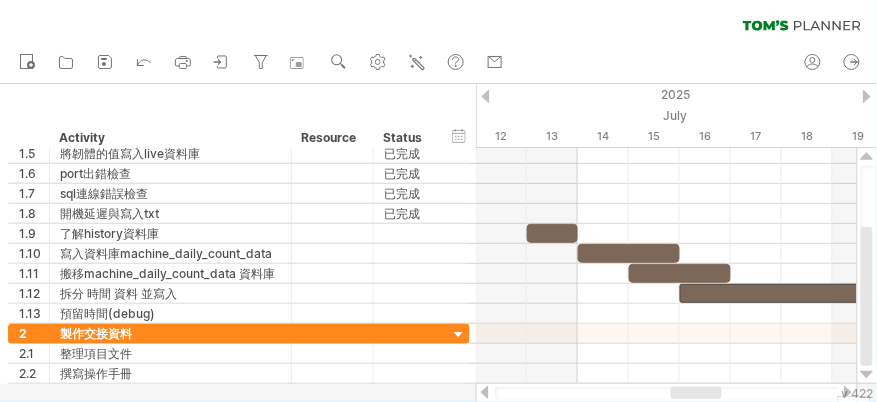 drag, startPoint x: 701, startPoint y: 393, endPoint x: 690, endPoint y: 392, distance: 11.045361 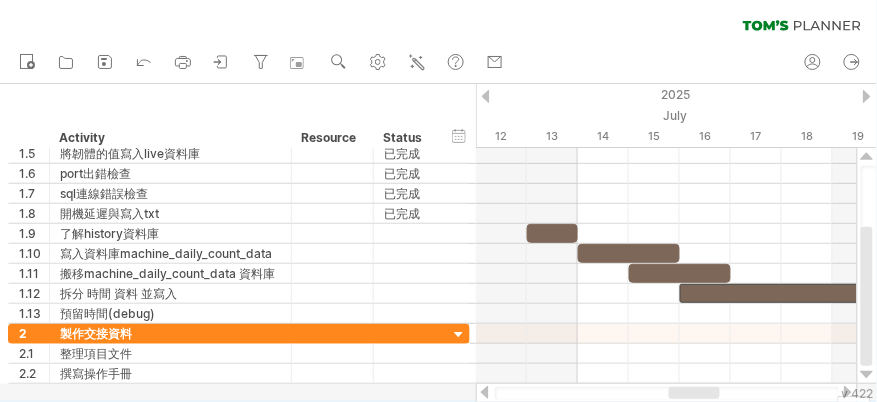 click at bounding box center (694, 393) 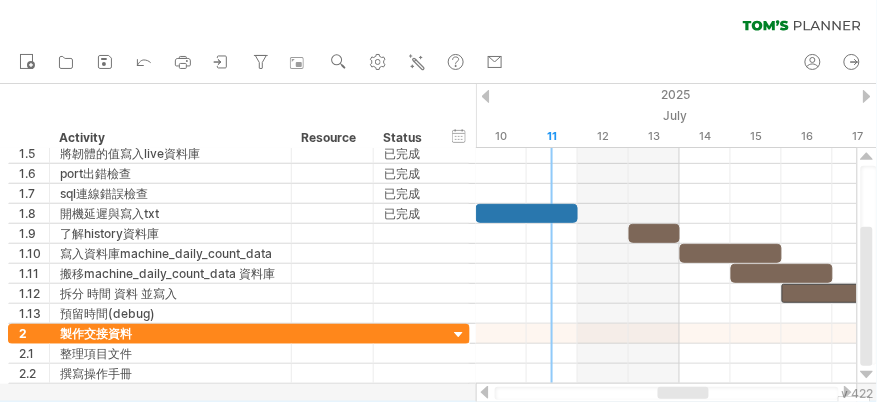 drag, startPoint x: 682, startPoint y: 394, endPoint x: 670, endPoint y: 395, distance: 12.0415945 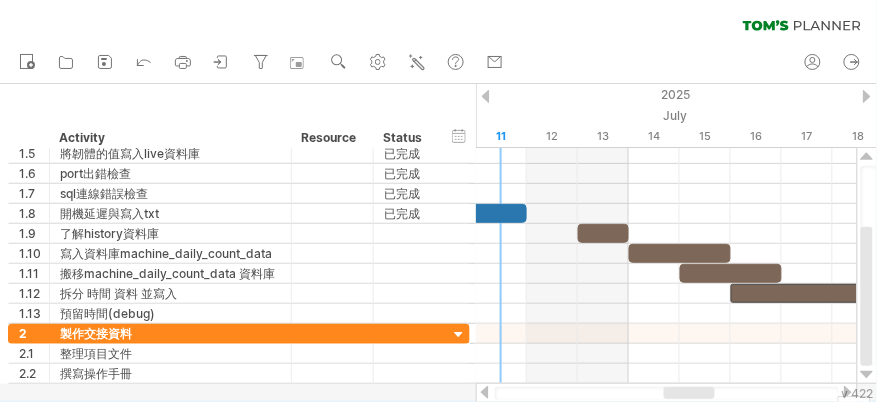 click at bounding box center (689, 393) 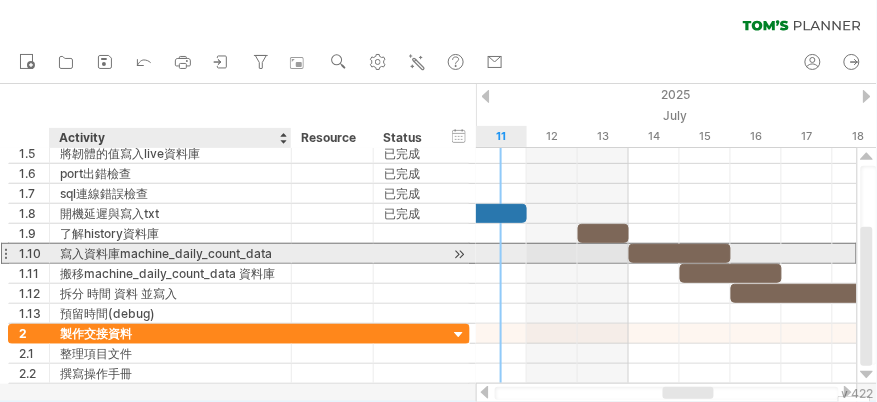 click on "寫入資料庫machine_daily_count_data" at bounding box center (170, 253) 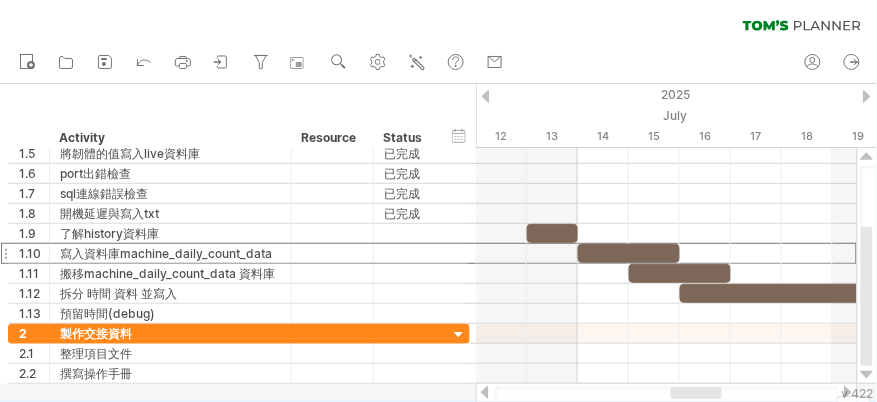 click at bounding box center (696, 393) 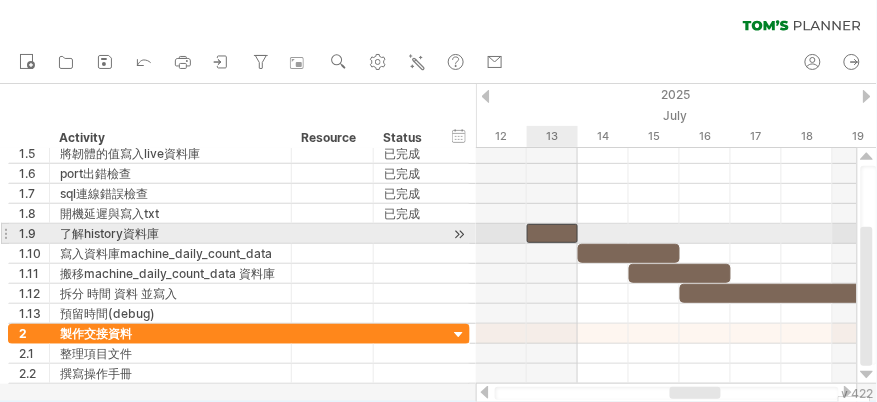 click at bounding box center [552, 233] 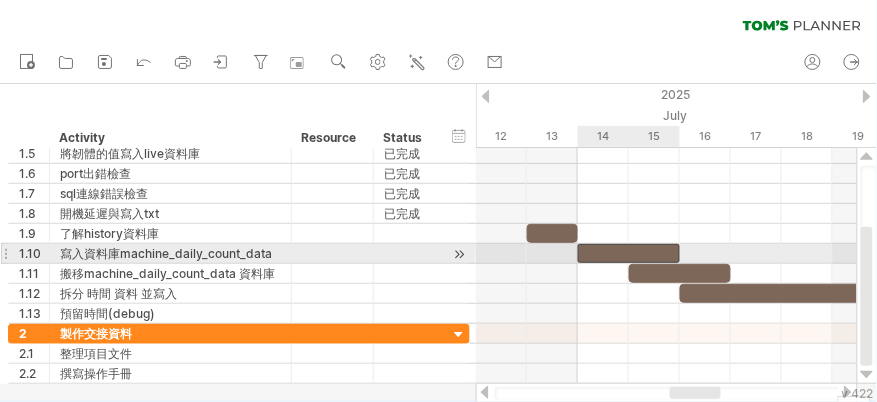 click at bounding box center [629, 253] 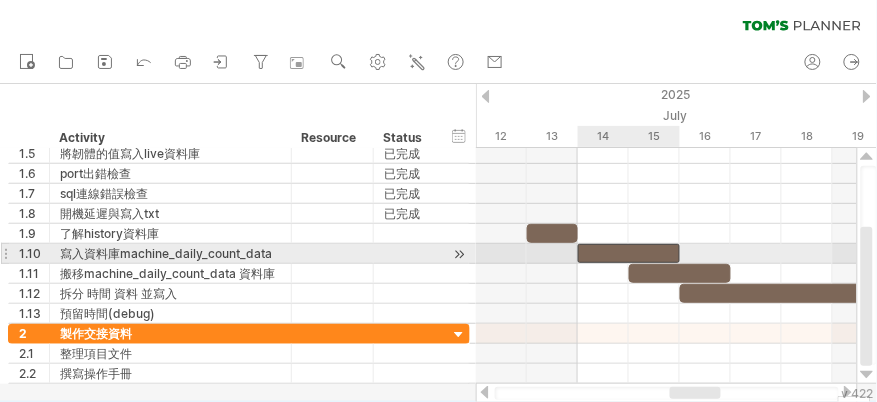 click at bounding box center (629, 253) 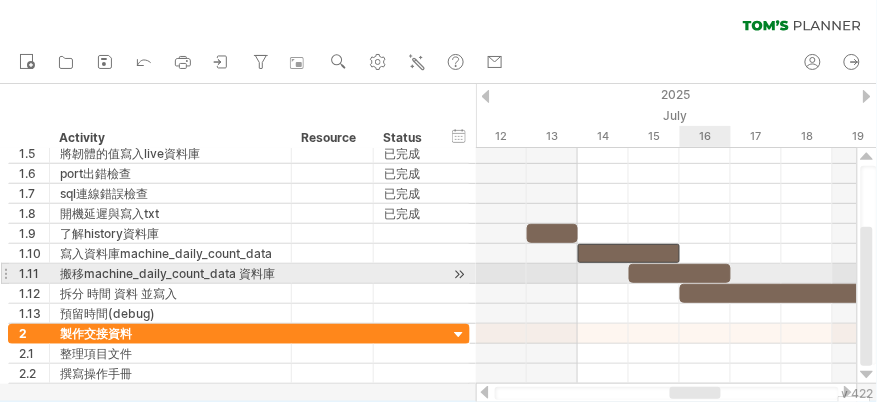 click at bounding box center [680, 273] 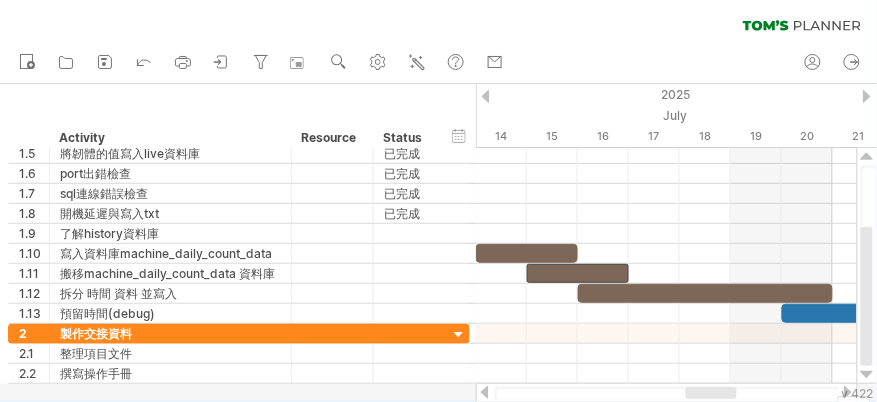 drag, startPoint x: 688, startPoint y: 391, endPoint x: 704, endPoint y: 390, distance: 16.03122 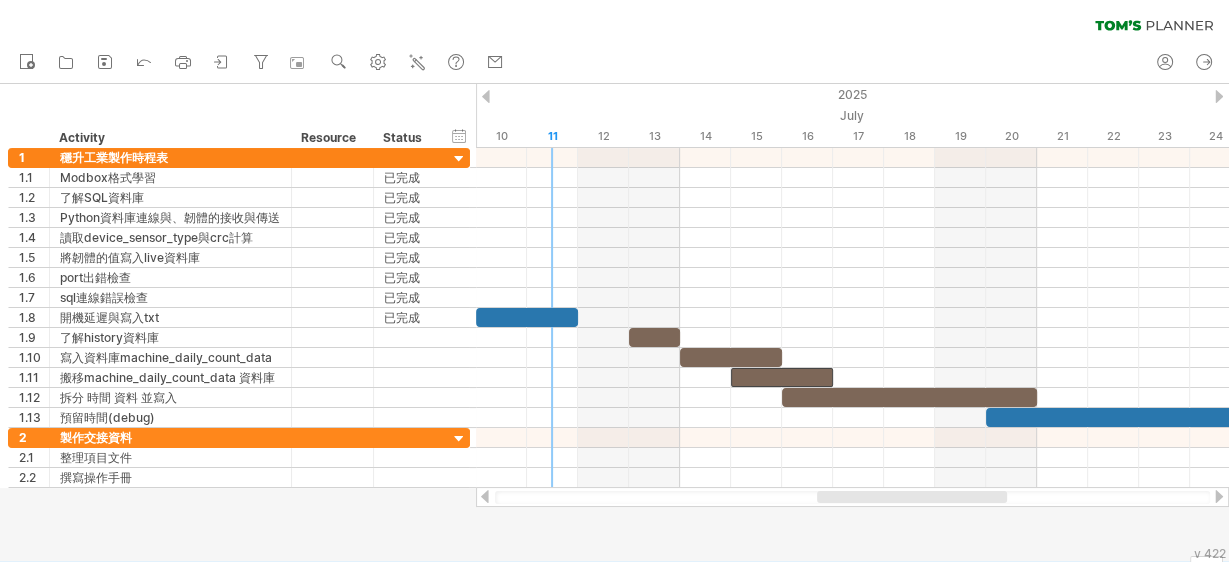 drag, startPoint x: 961, startPoint y: 499, endPoint x: 915, endPoint y: 503, distance: 46.173584 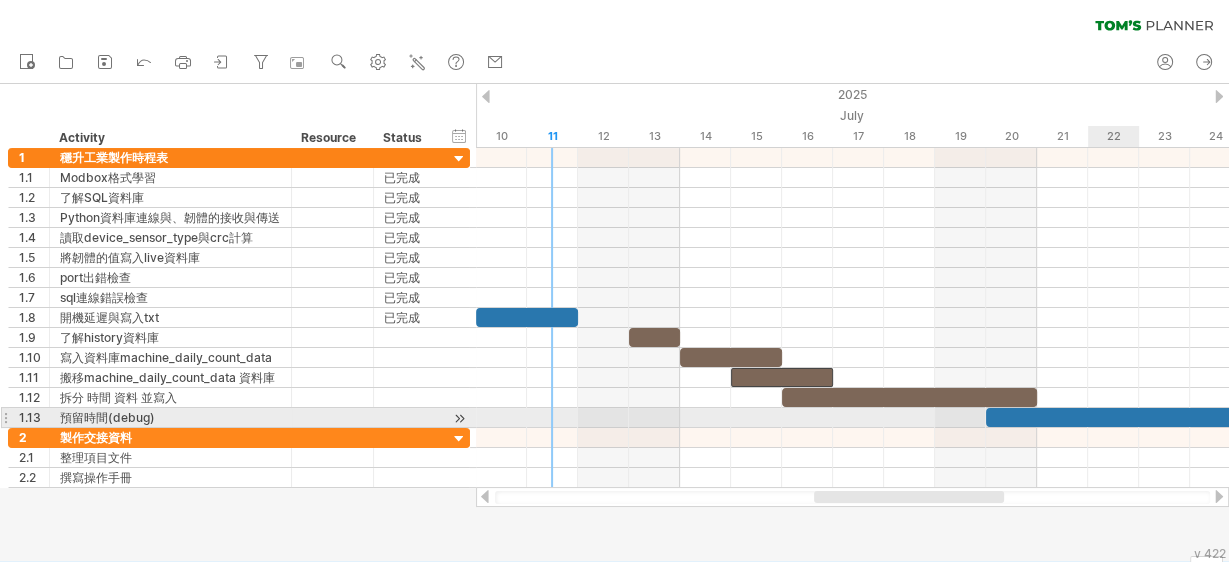 click at bounding box center [1113, 417] 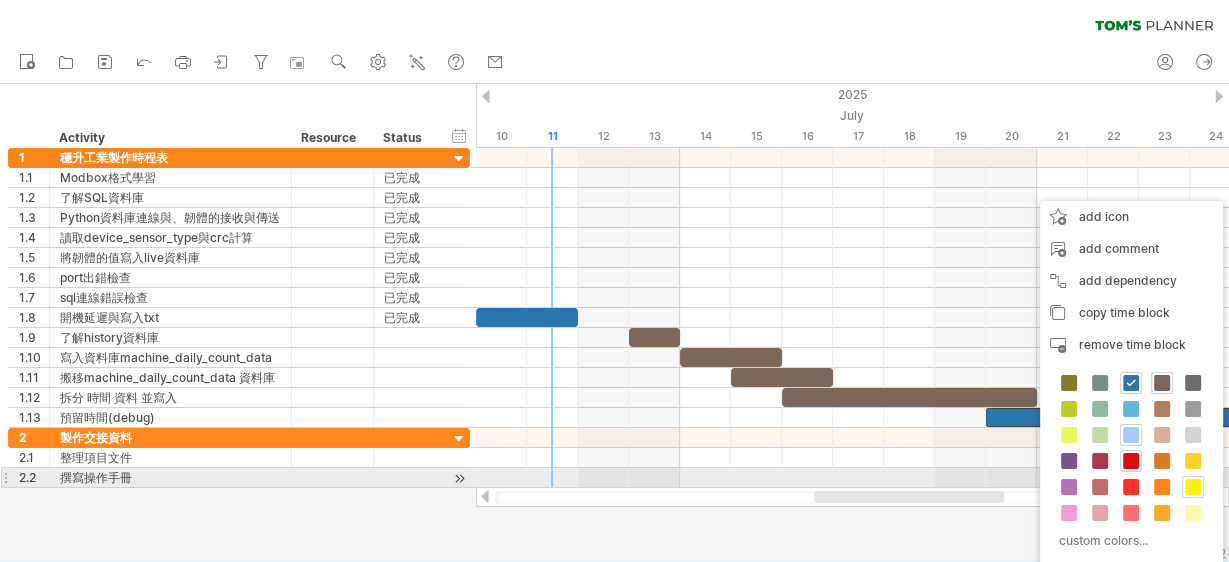 click at bounding box center (1193, 487) 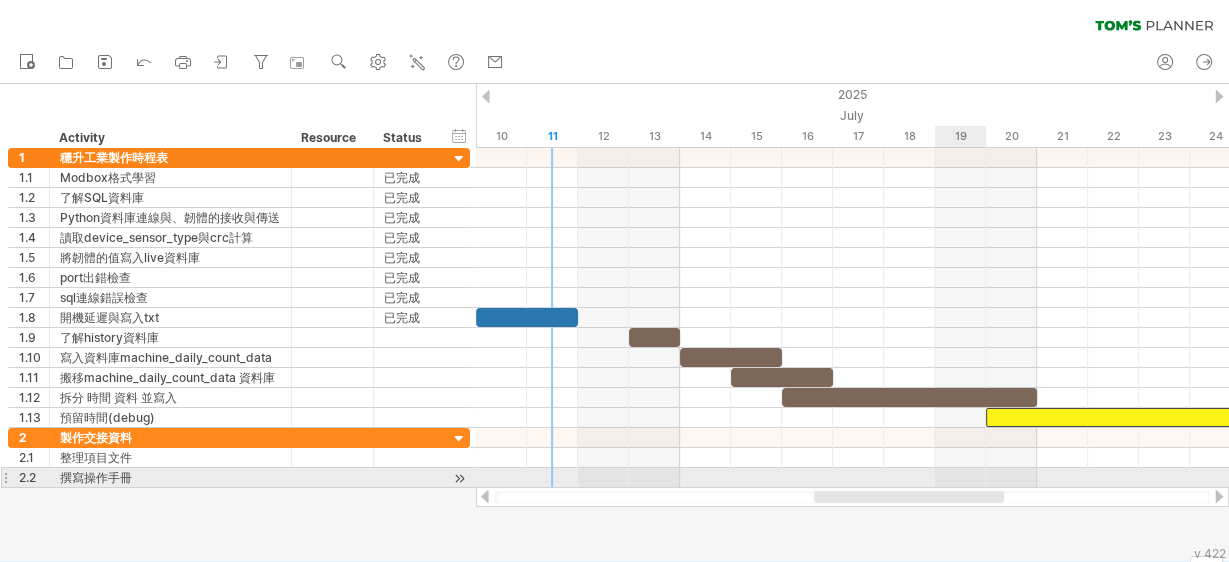 click at bounding box center [852, 478] 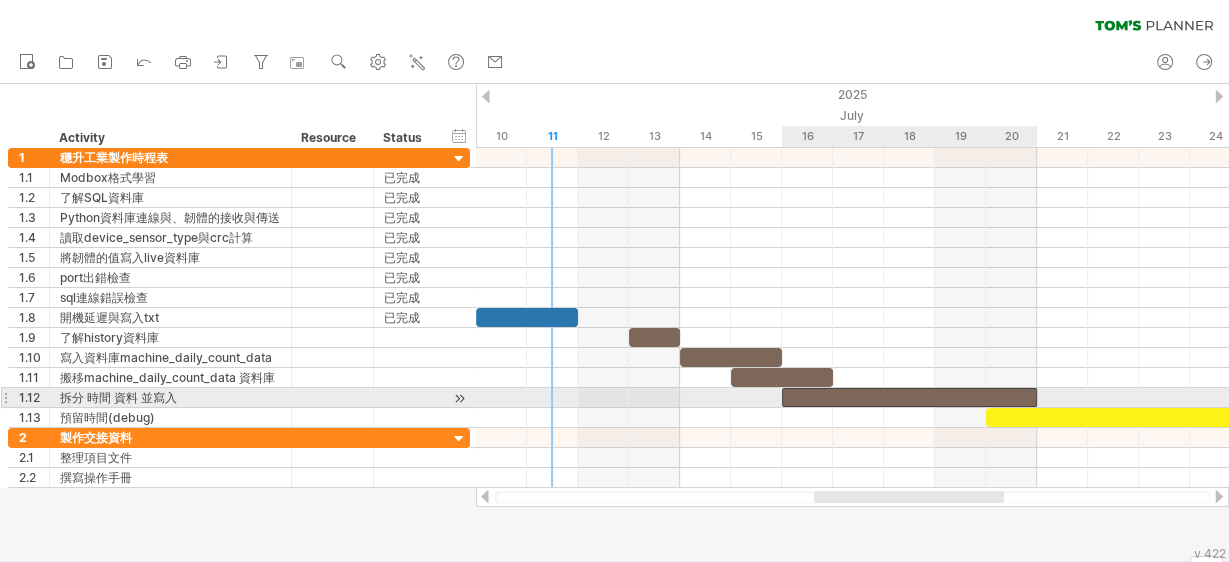 click at bounding box center [909, 397] 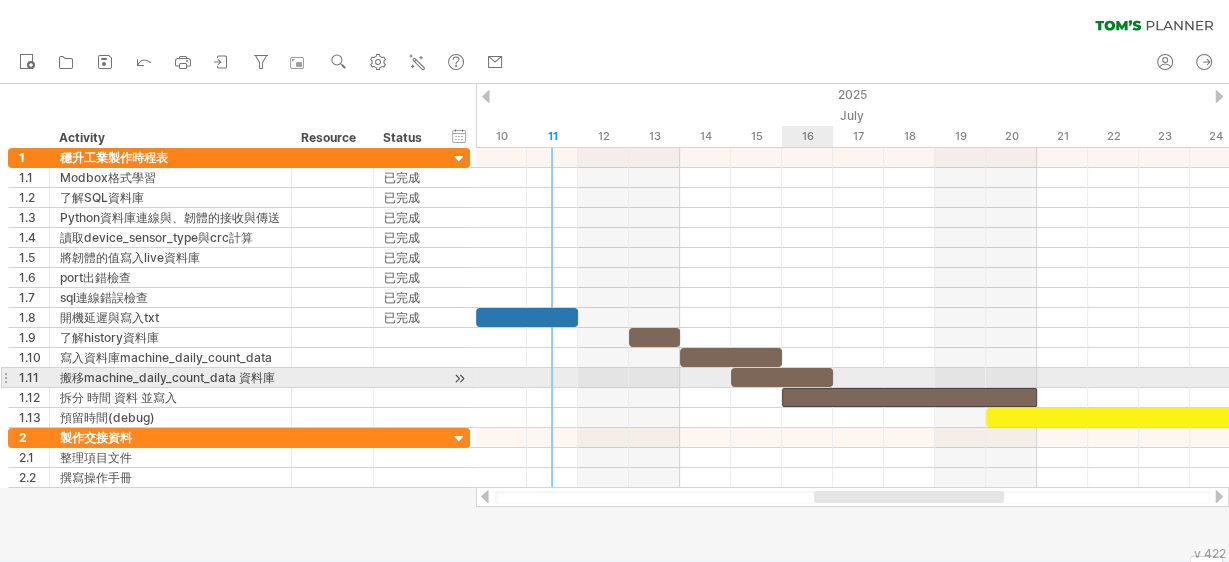 click at bounding box center [909, 397] 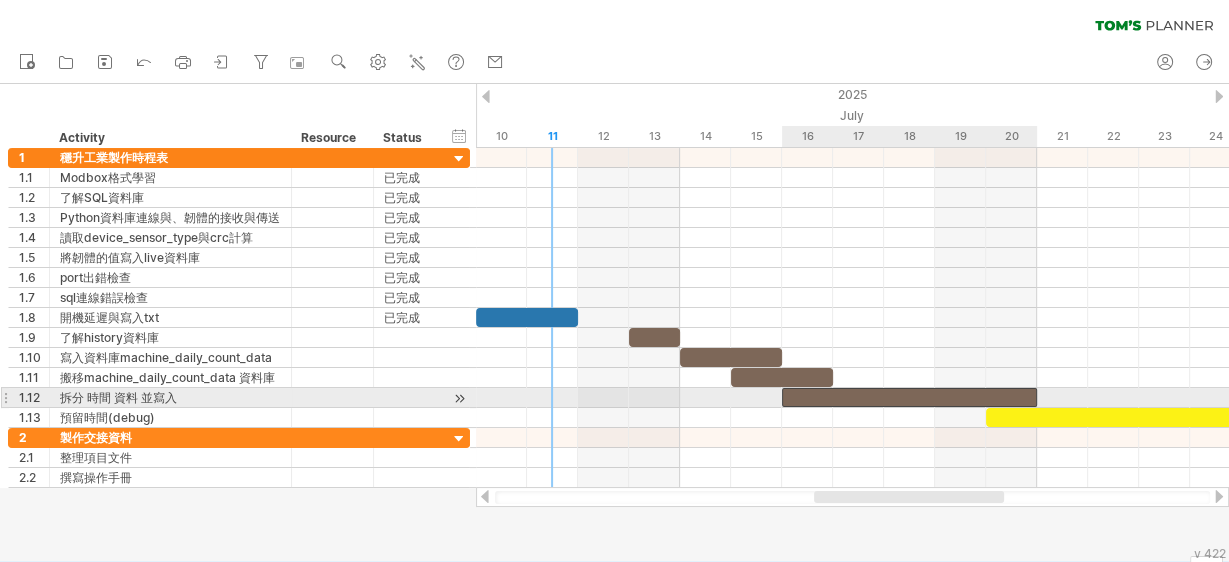 click at bounding box center [909, 397] 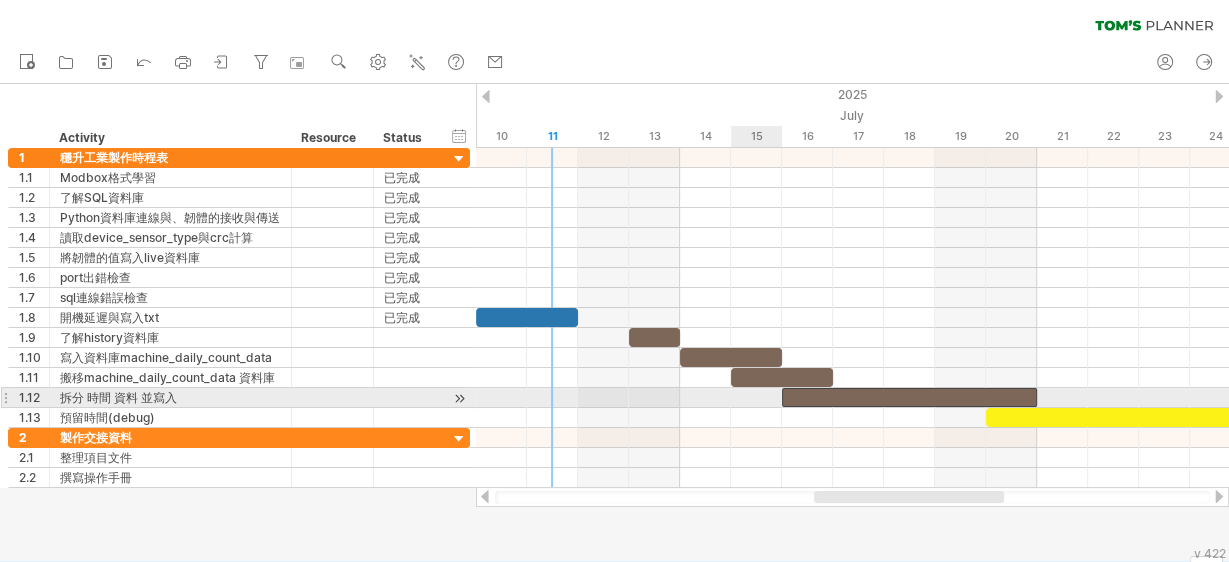 click at bounding box center [852, 398] 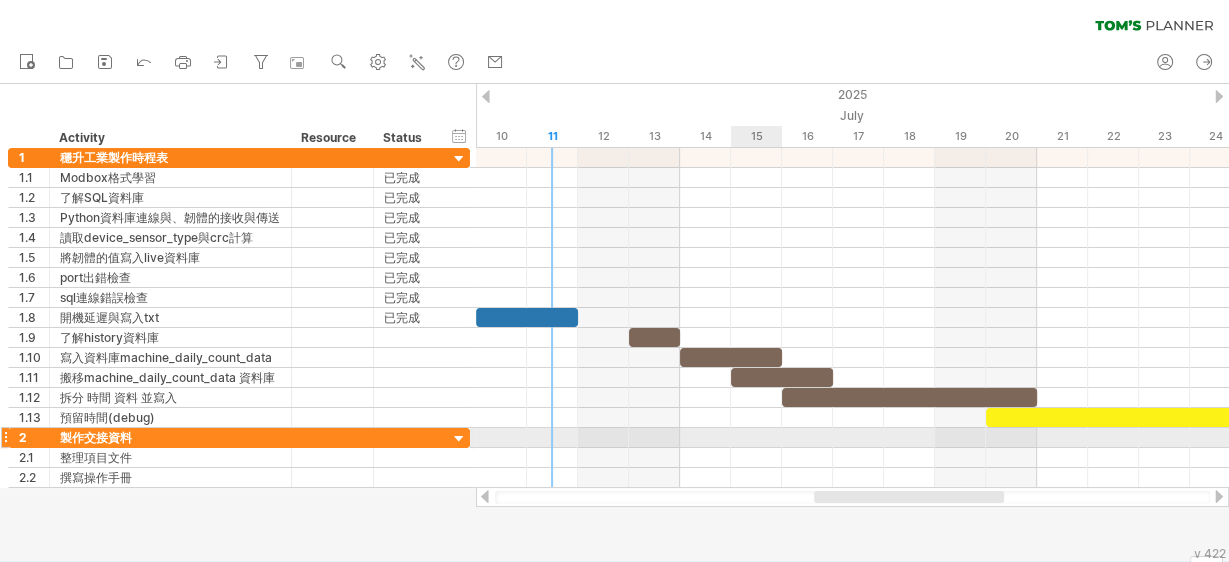 click at bounding box center [852, 438] 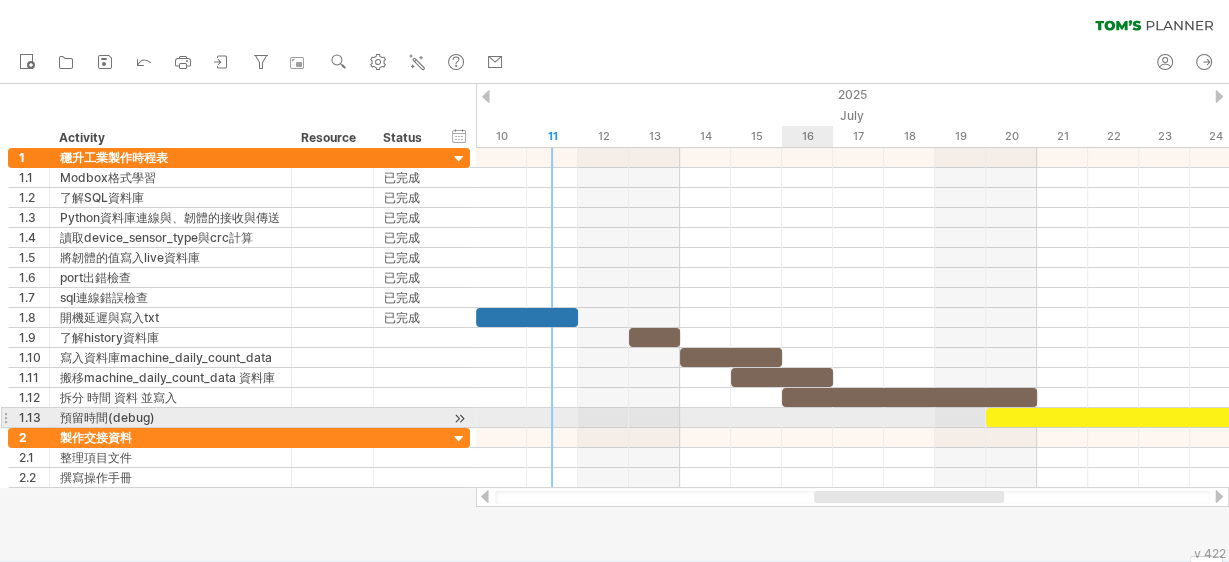 click at bounding box center (852, 418) 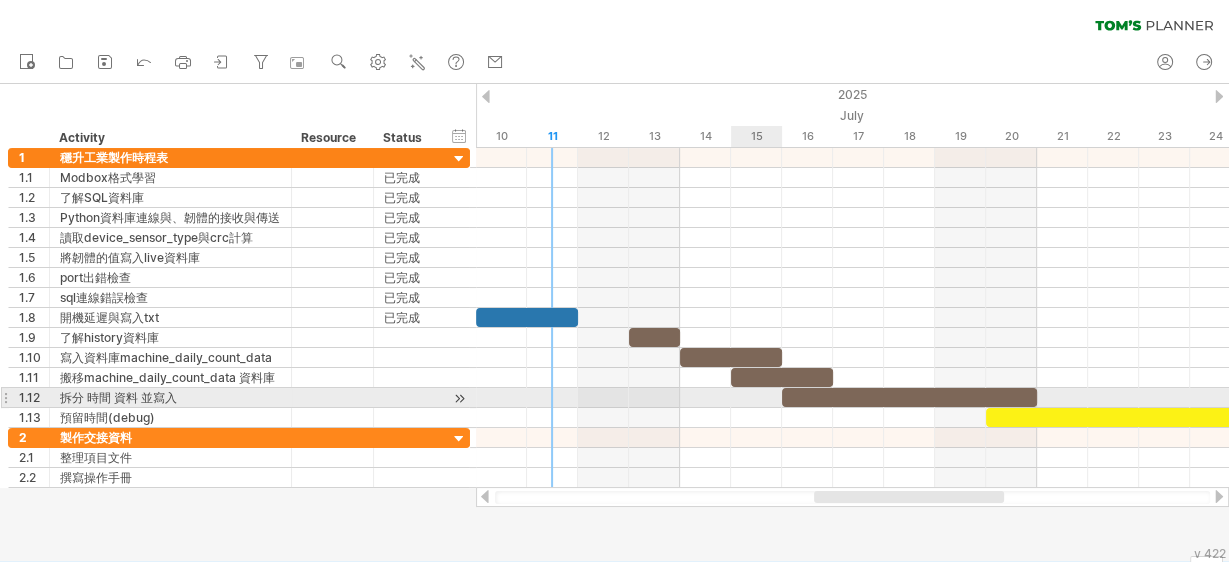 click at bounding box center (852, 398) 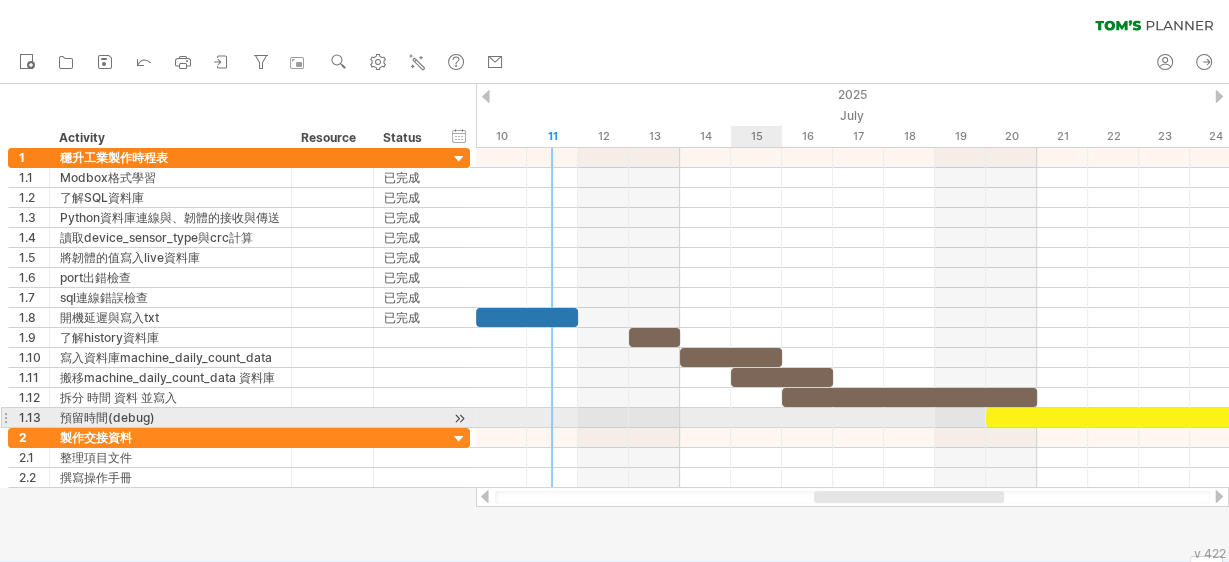 click at bounding box center [852, 418] 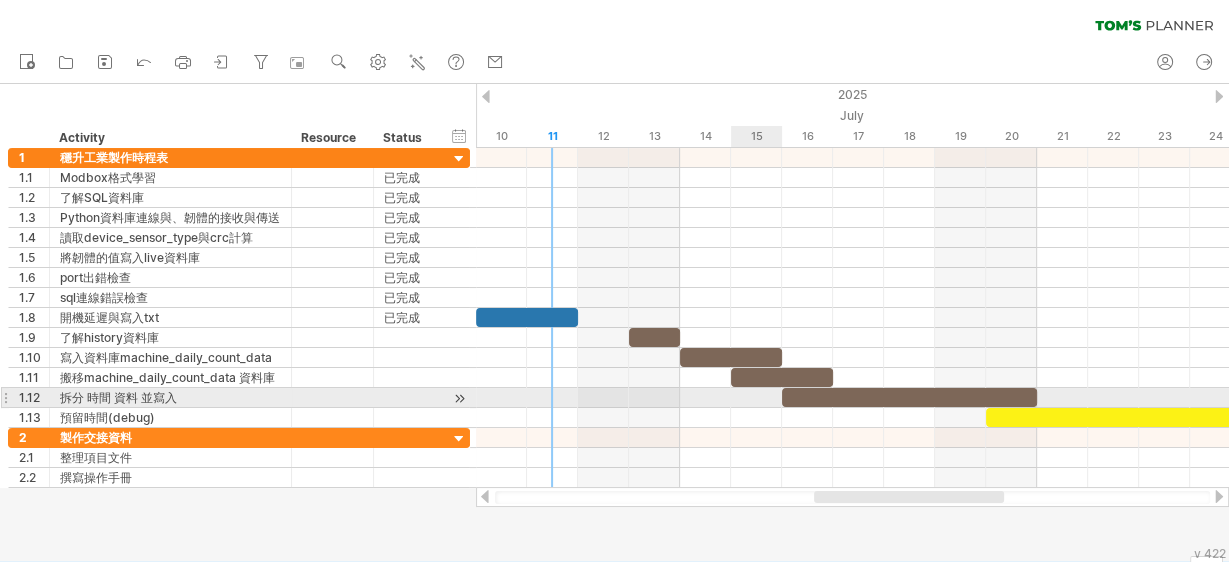 click at bounding box center [852, 398] 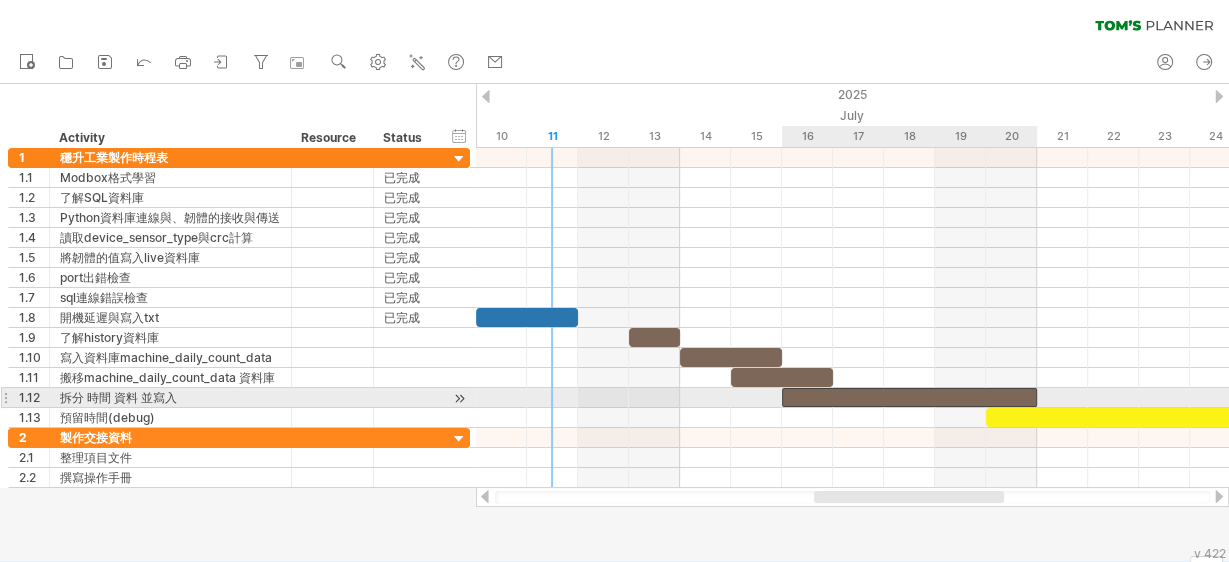 click at bounding box center [909, 397] 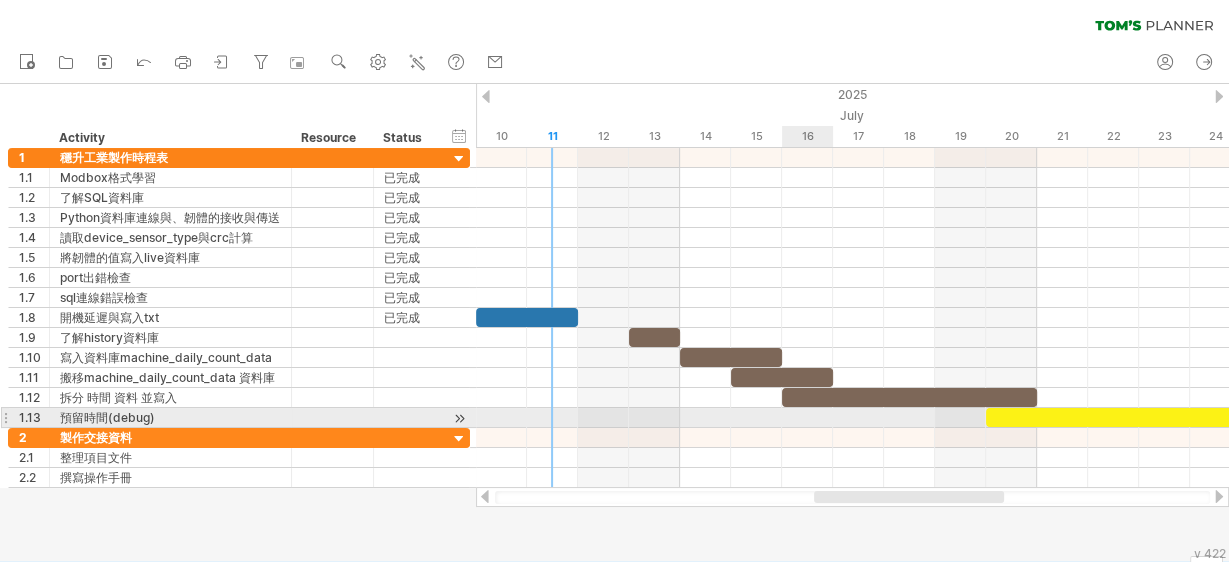 click at bounding box center (852, 418) 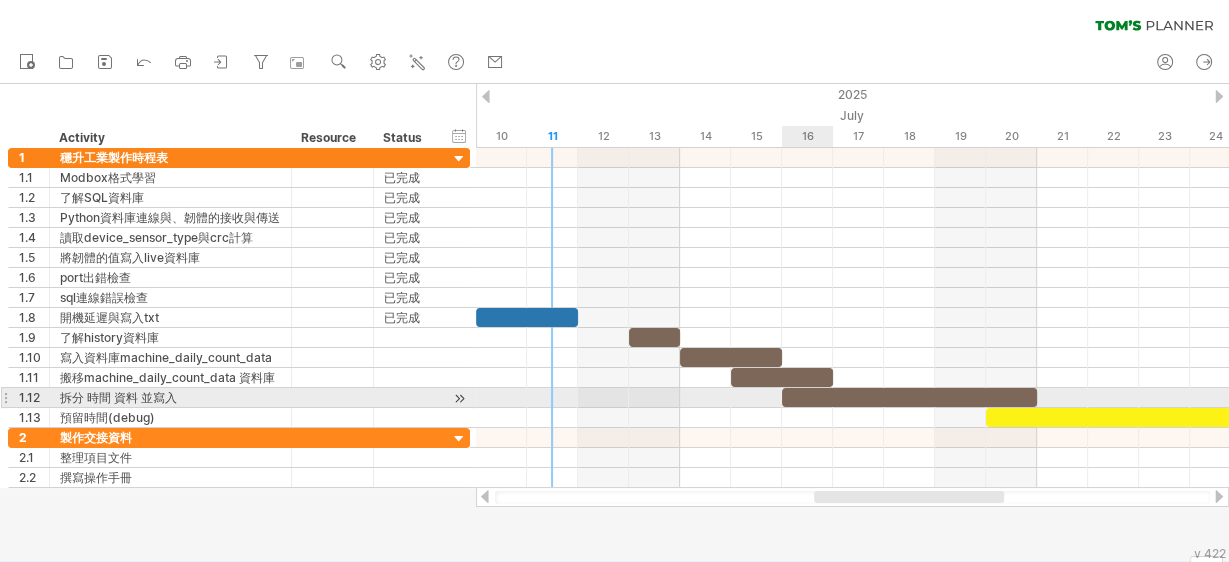 click at bounding box center (909, 397) 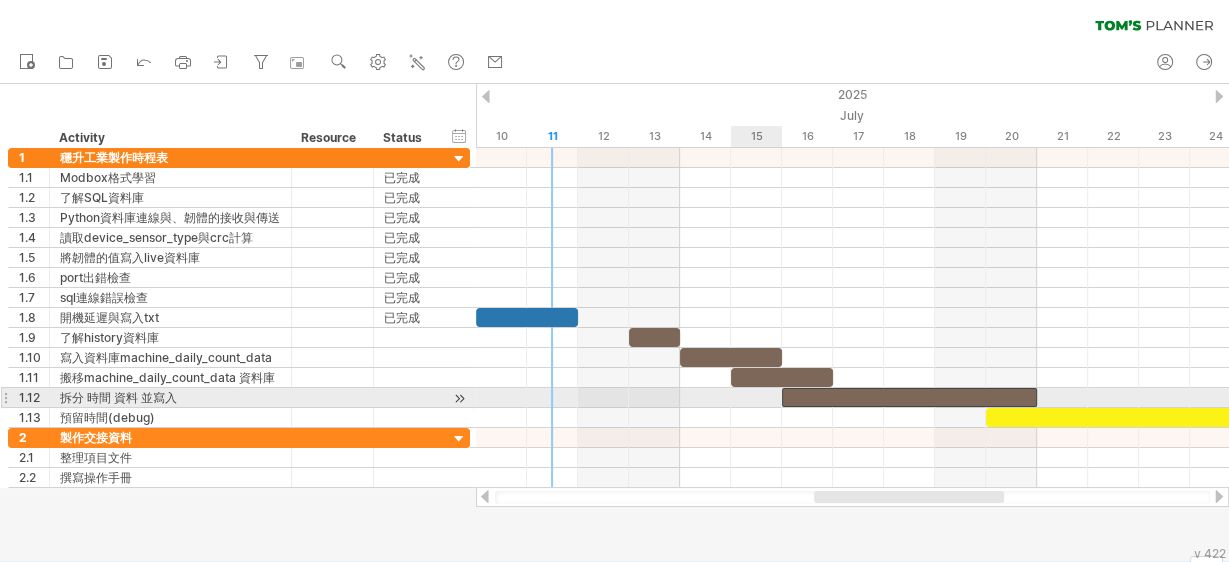 click at bounding box center [852, 398] 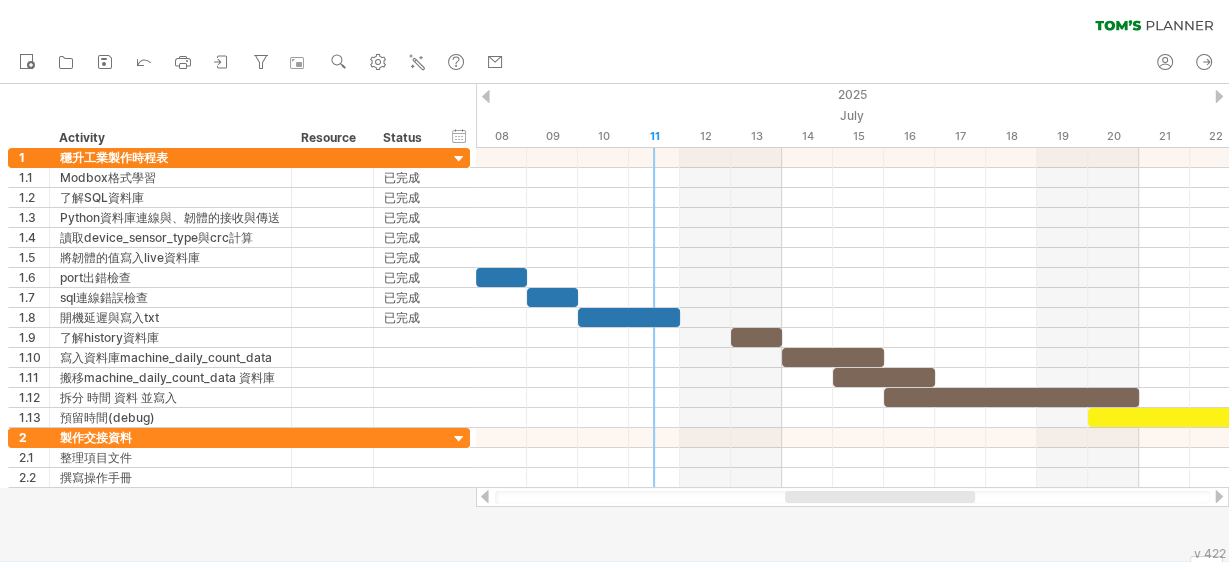 drag, startPoint x: 913, startPoint y: 502, endPoint x: 884, endPoint y: 489, distance: 31.780497 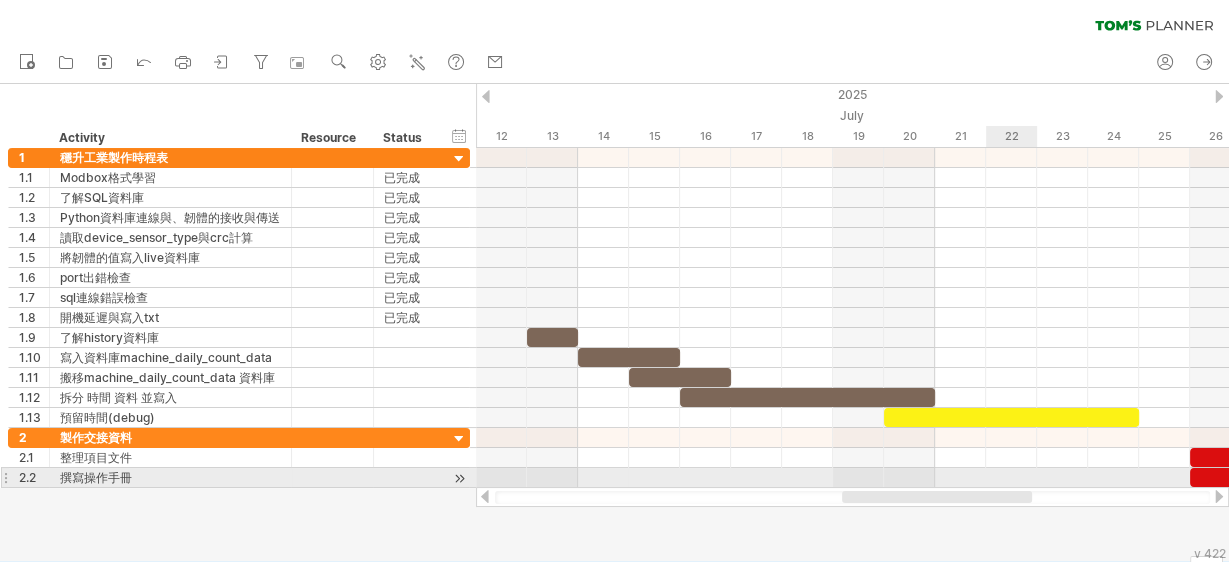 drag, startPoint x: 940, startPoint y: 497, endPoint x: 994, endPoint y: 485, distance: 55.31727 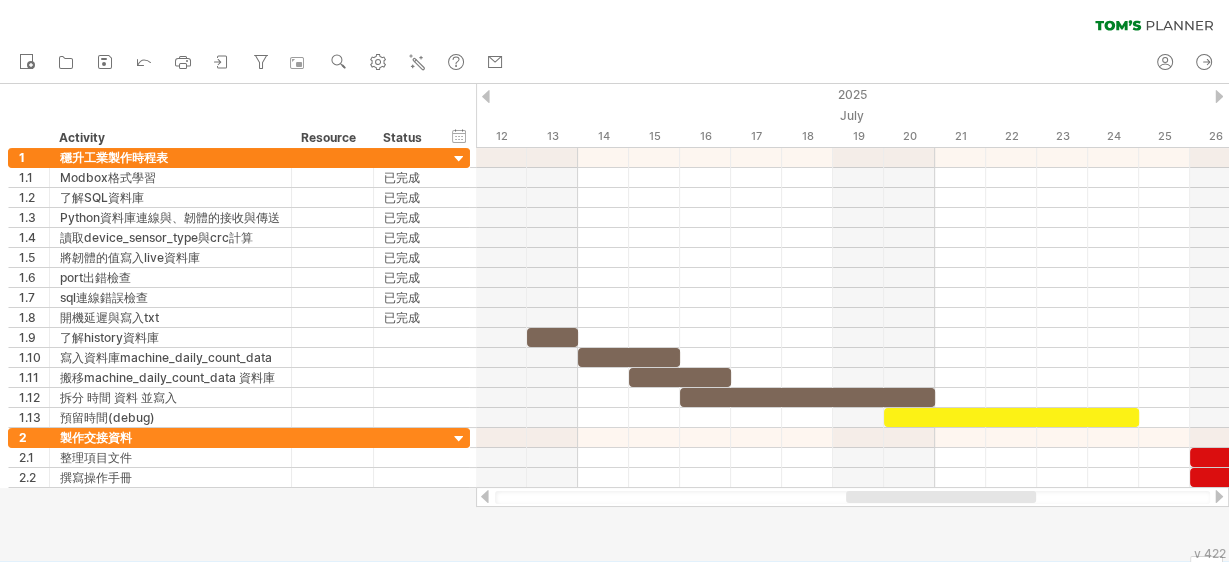 click at bounding box center (941, 497) 